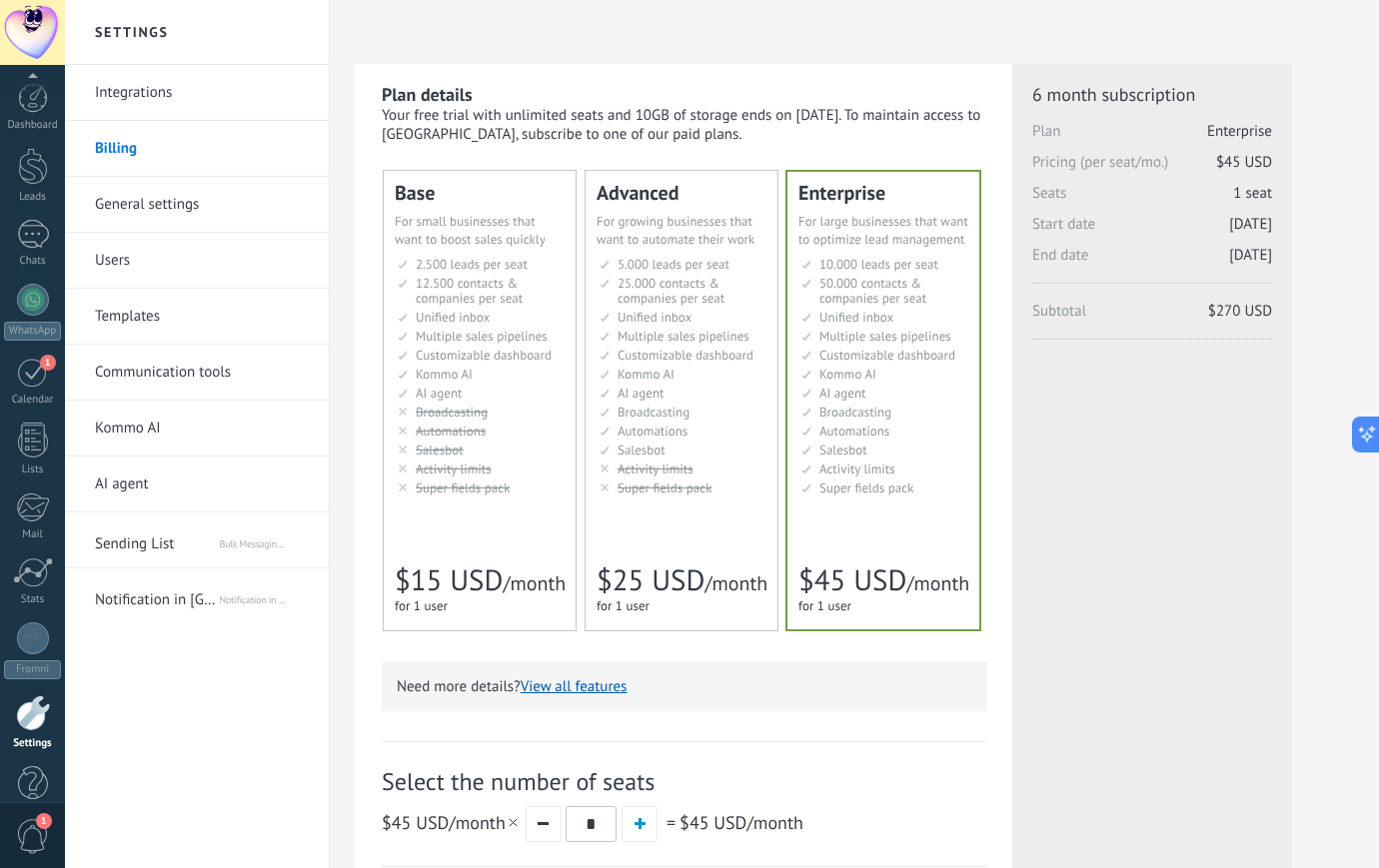 scroll, scrollTop: 0, scrollLeft: 0, axis: both 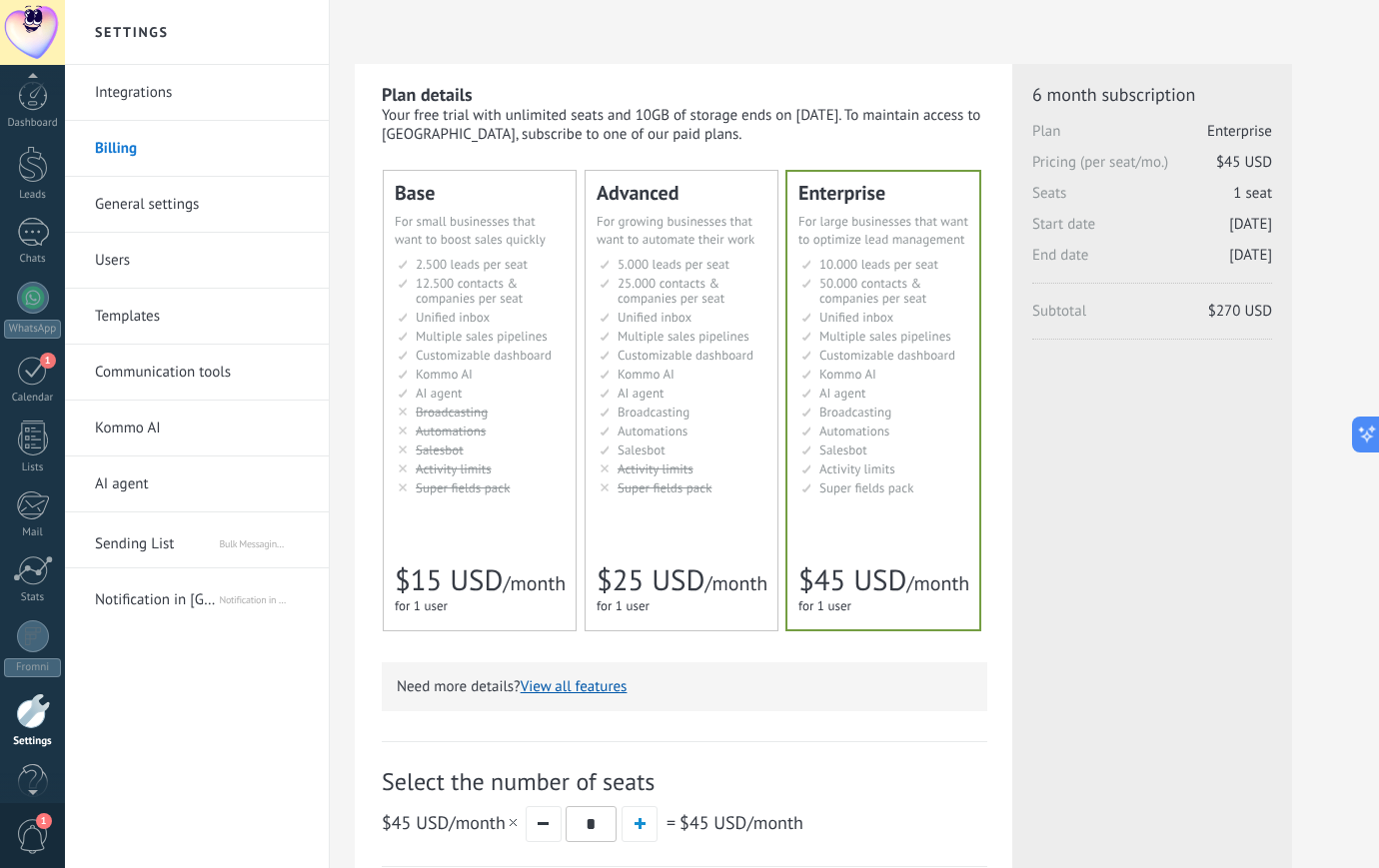 click at bounding box center [32, 32] 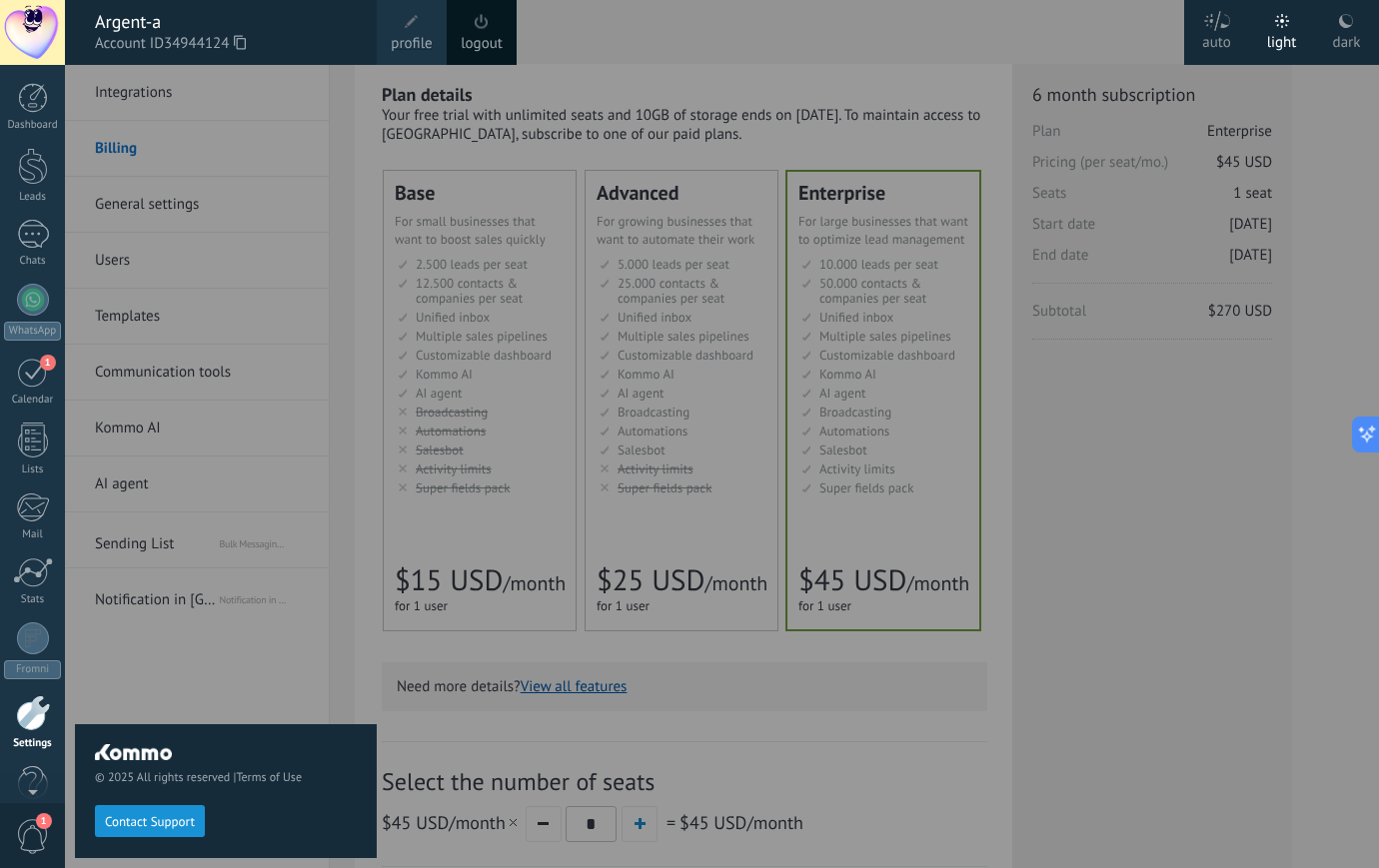 scroll, scrollTop: 38, scrollLeft: 0, axis: vertical 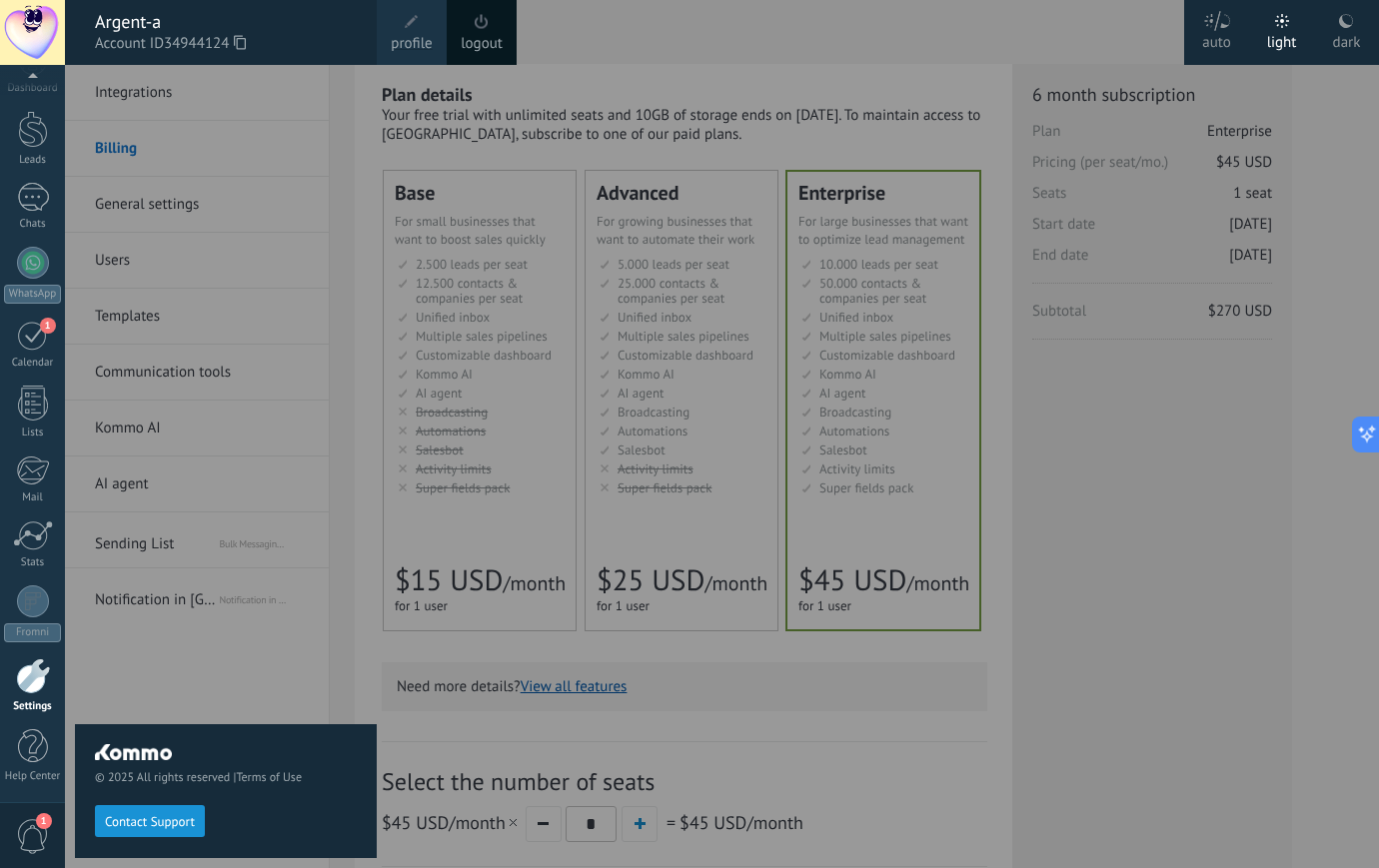 click on "dark" at bounding box center [1347, 39] 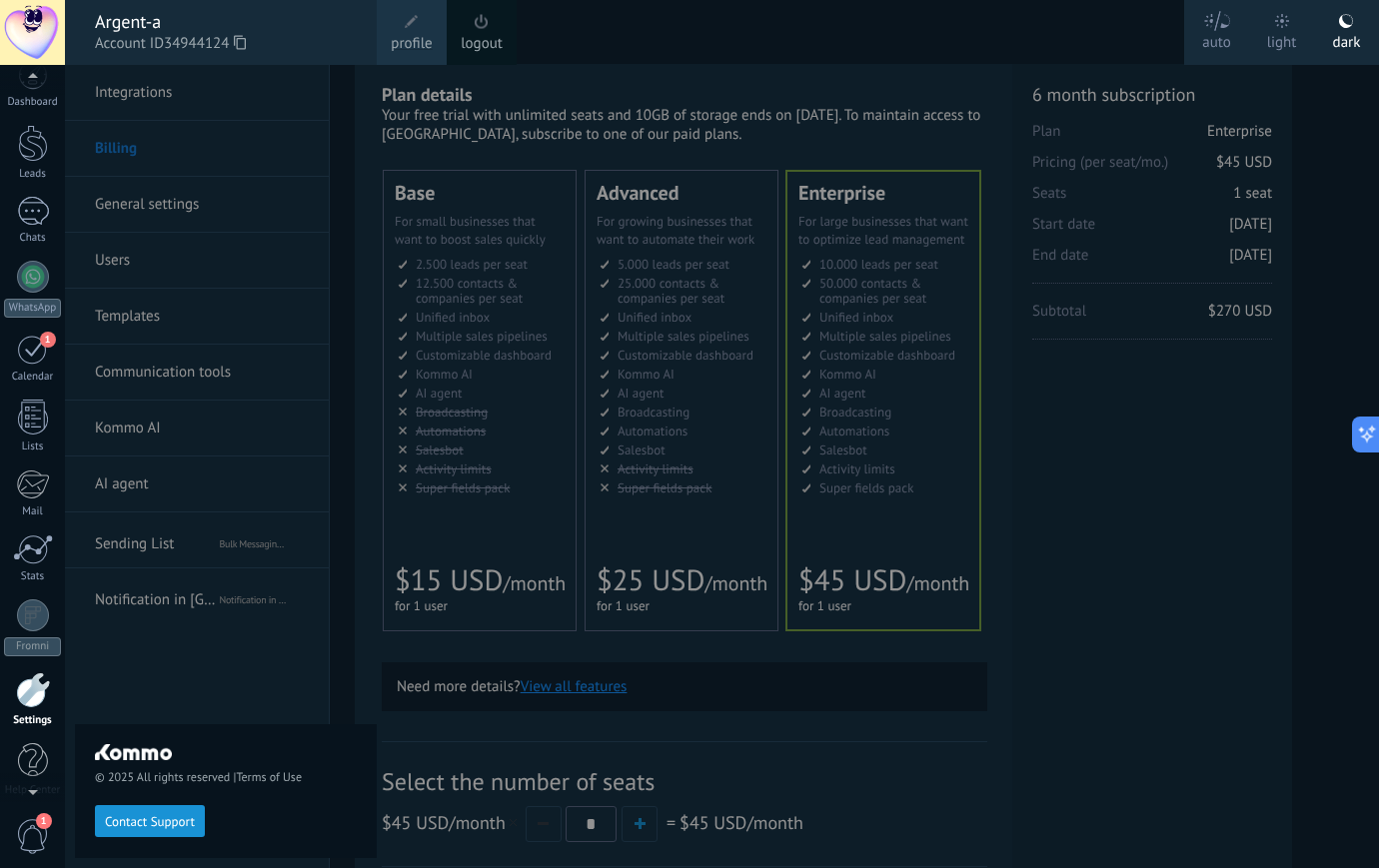 scroll, scrollTop: 5, scrollLeft: 0, axis: vertical 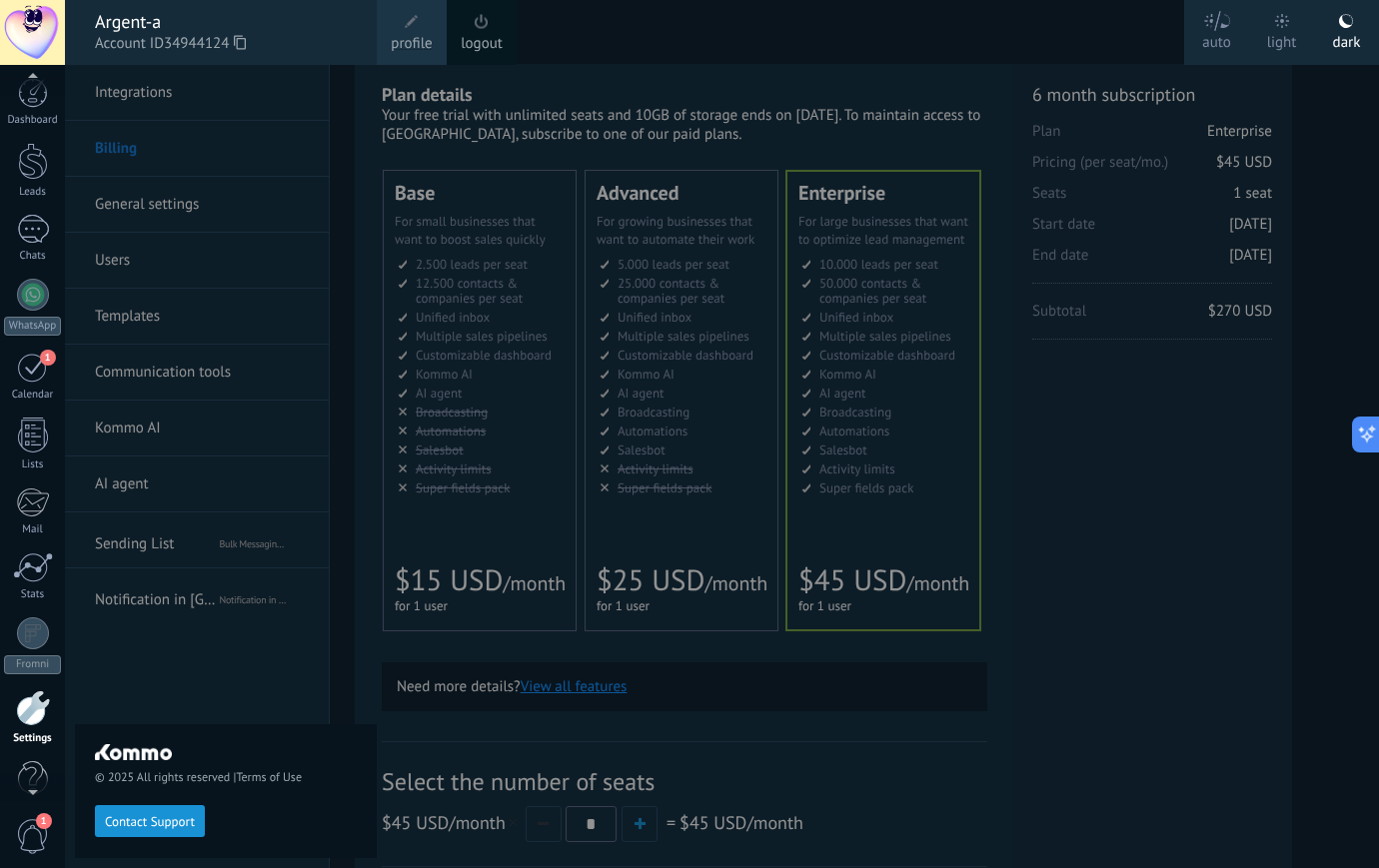 click on "©  2025  All rights reserved |  Terms of Use
Contact Support
auto light dark
Argent-a
Account ID
34944124
profile
logout
Dashboard" at bounding box center (32, 434) 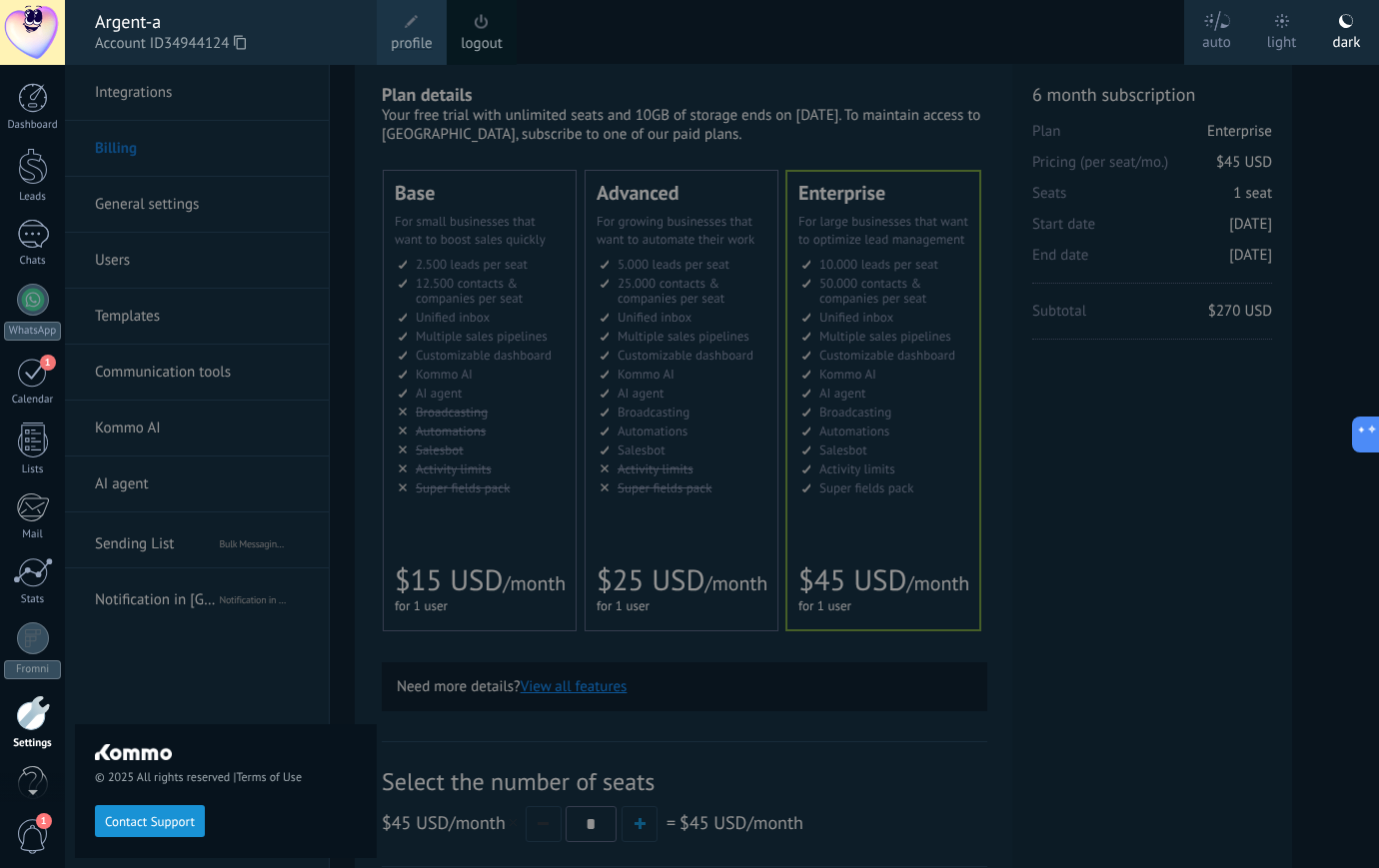 click at bounding box center [32, 32] 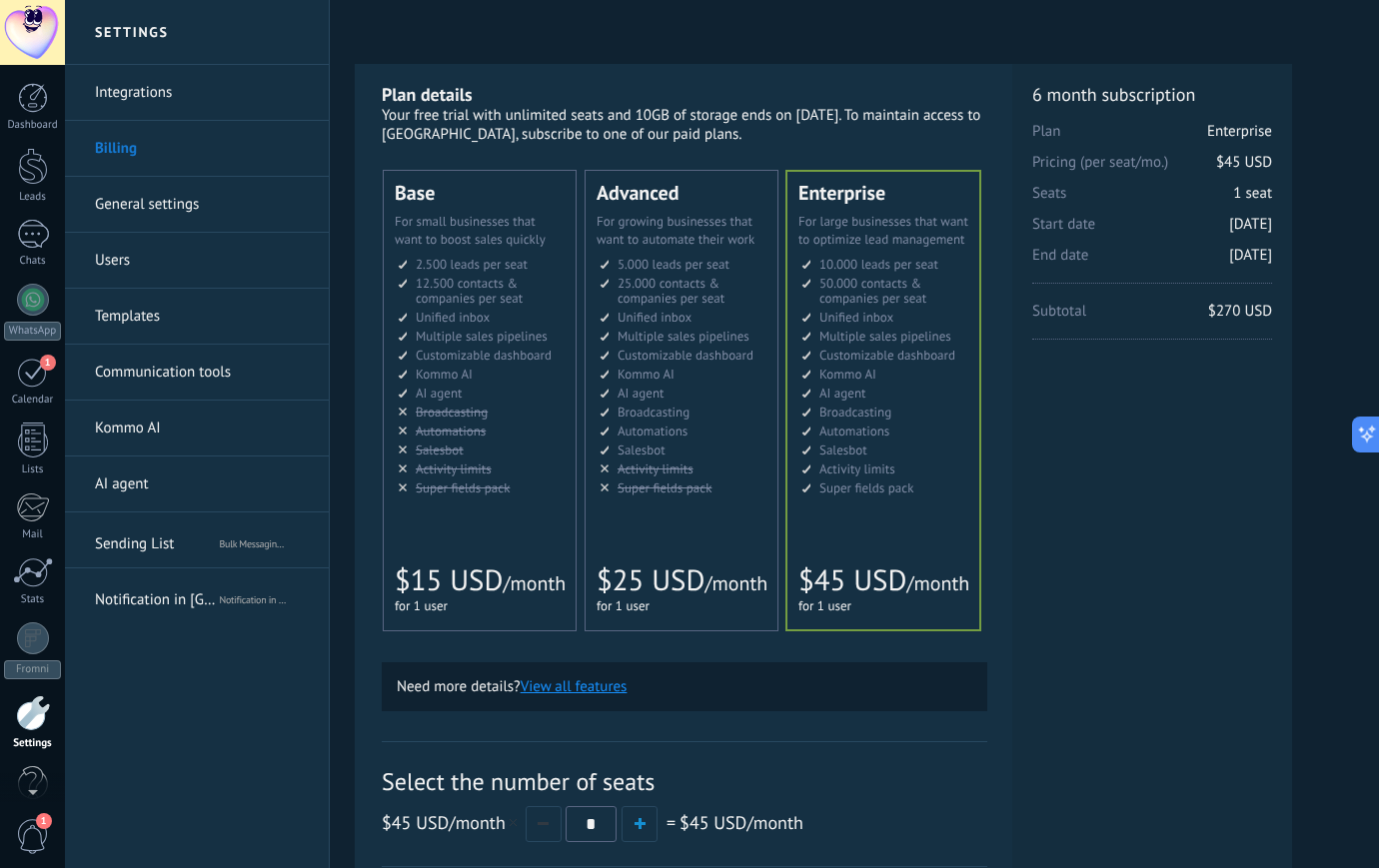 scroll, scrollTop: 38, scrollLeft: 0, axis: vertical 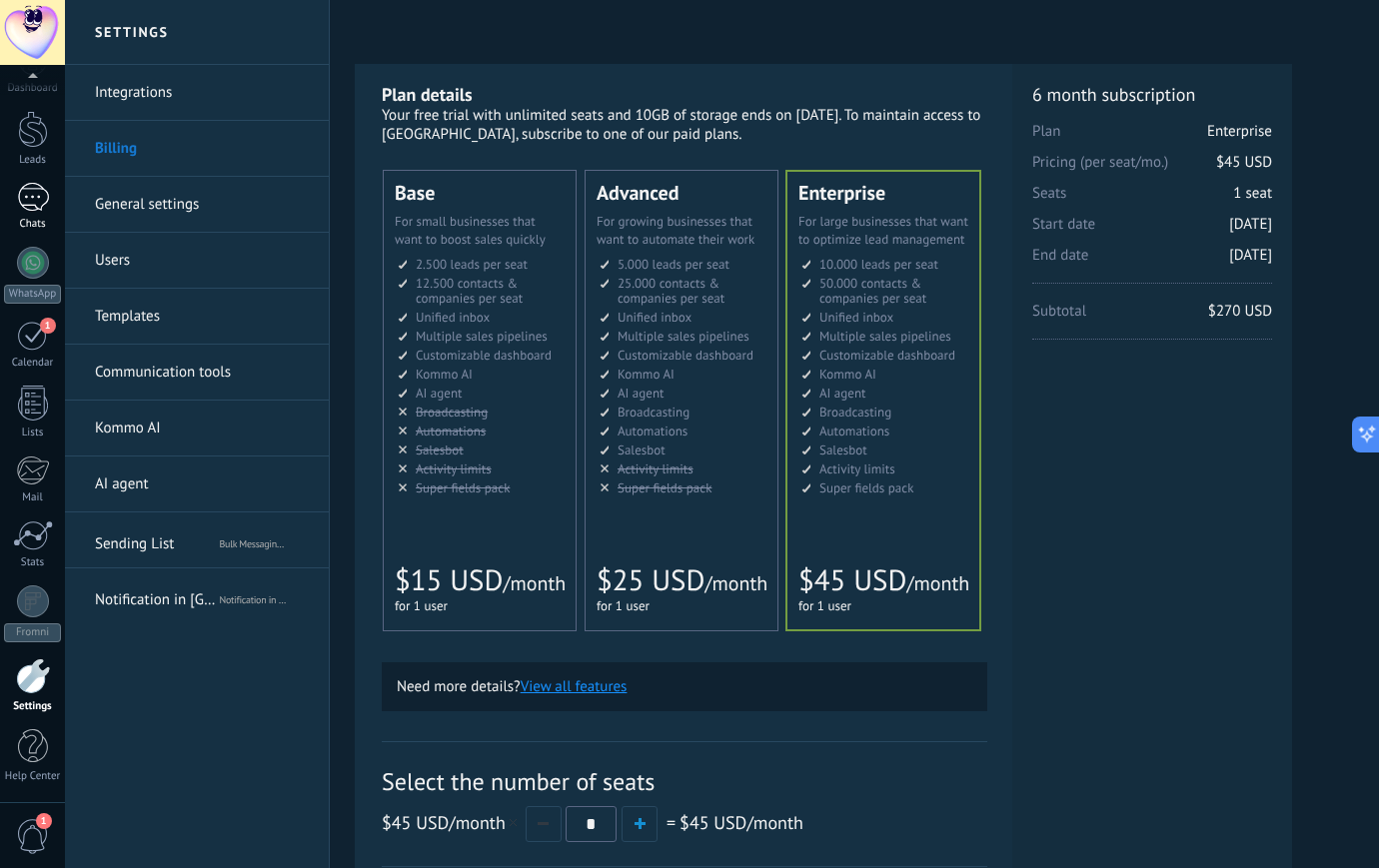 click at bounding box center [33, 197] 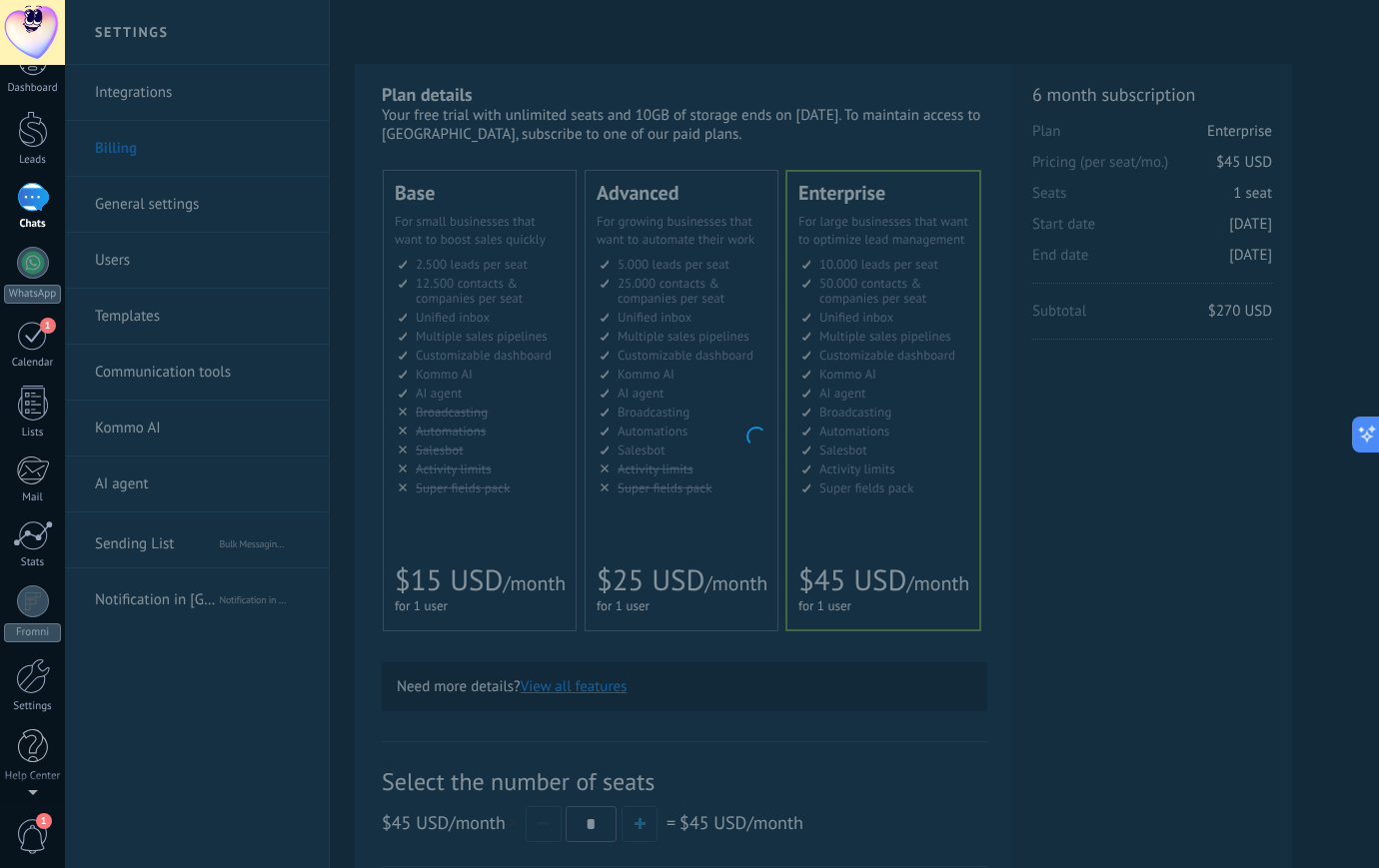 scroll, scrollTop: 0, scrollLeft: 0, axis: both 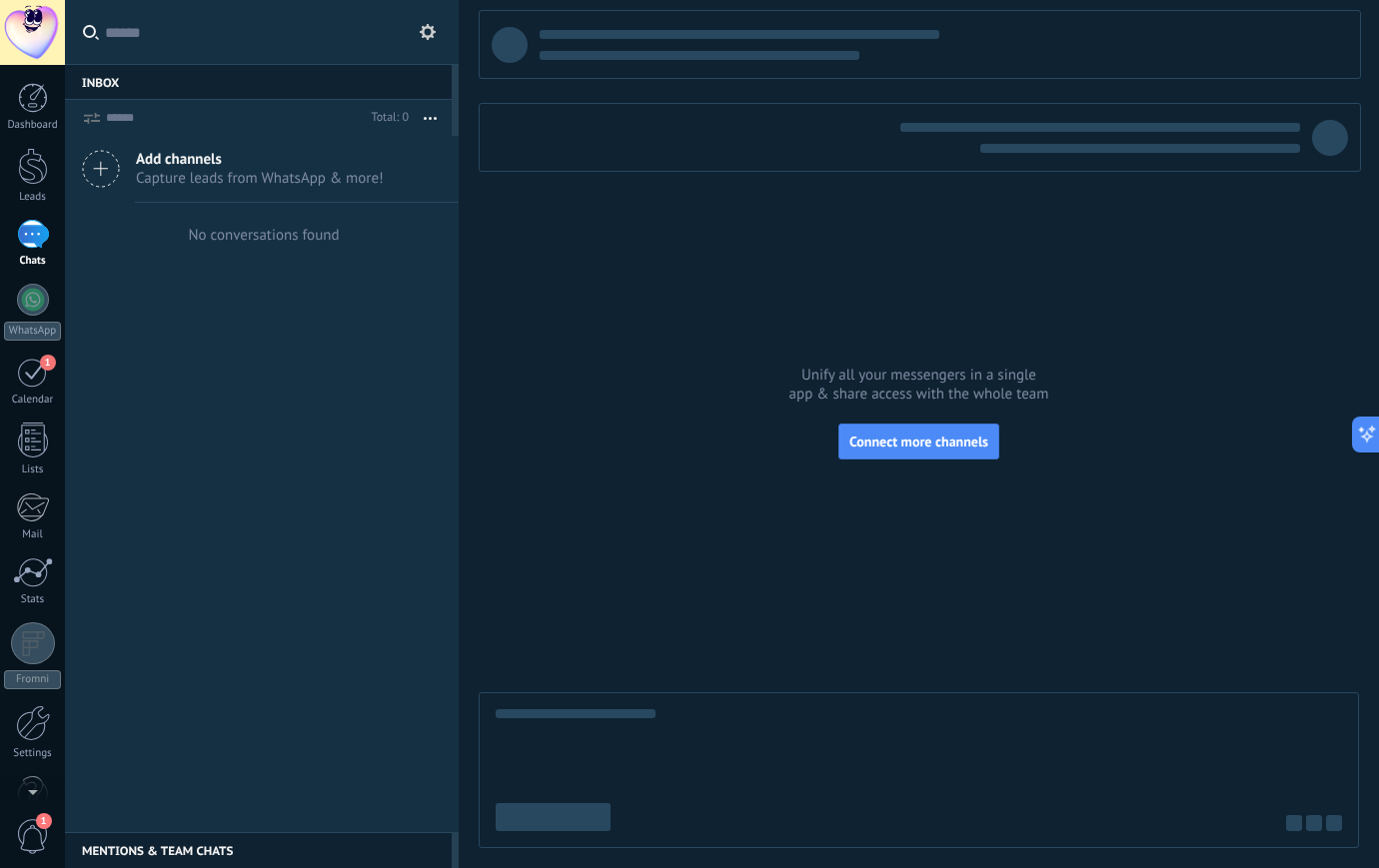 click on "1" at bounding box center [33, 836] 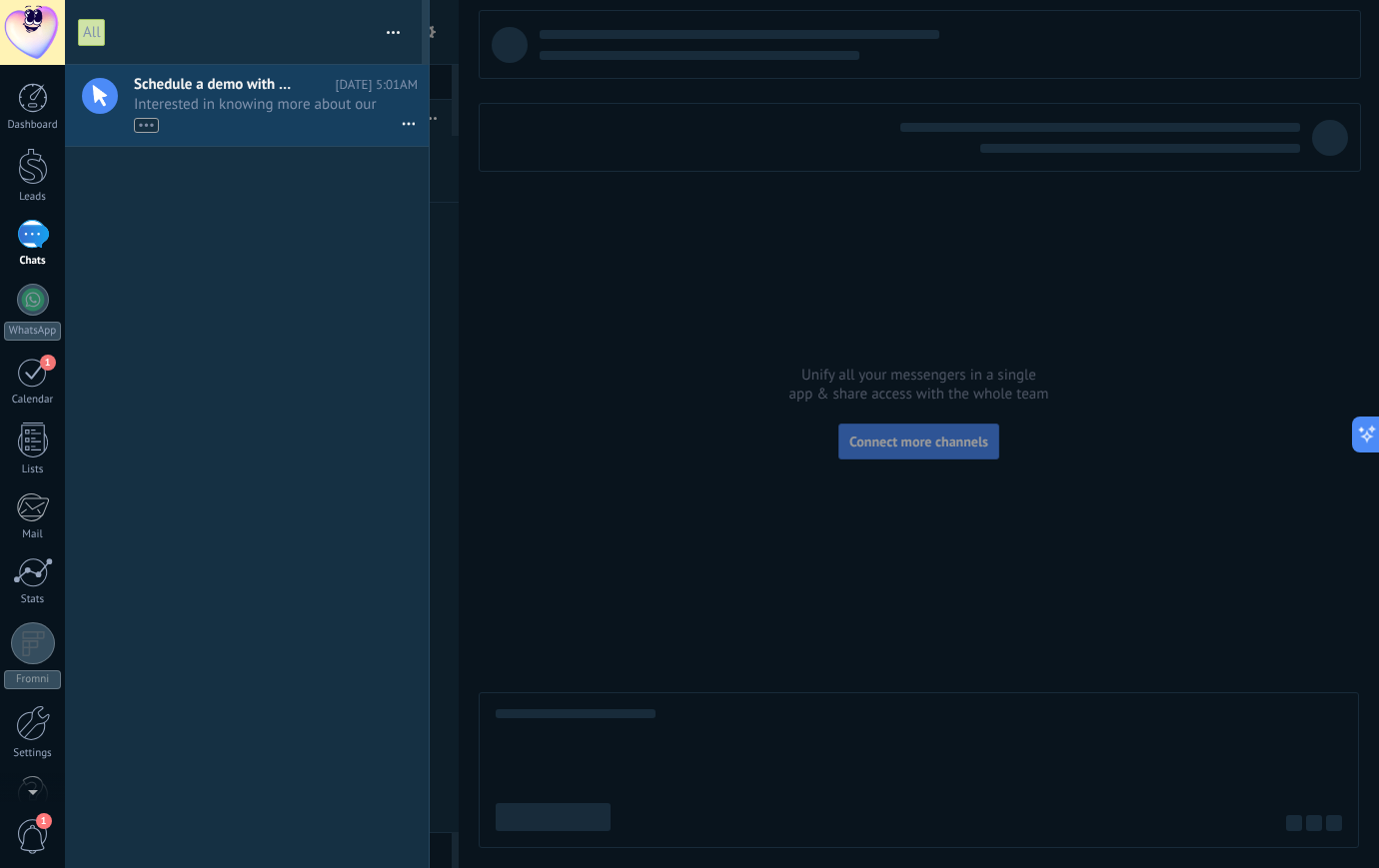 click at bounding box center [393, 32] 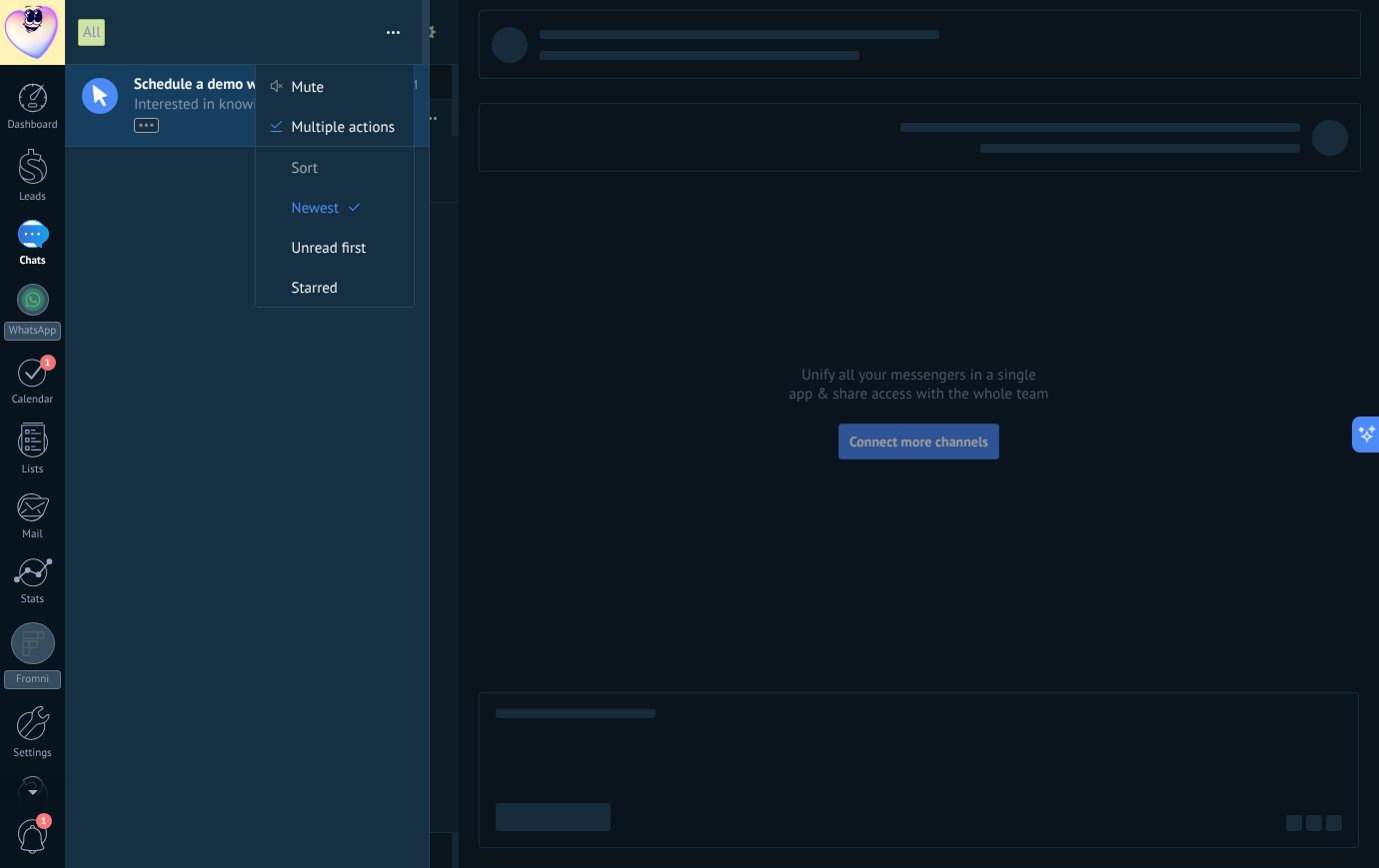 click on "Schedule a demo with an expert!
[DATE] 5:01AM
Interested in knowing more about our features? Schedule a demo [DATE]!
•••" at bounding box center (247, 466) 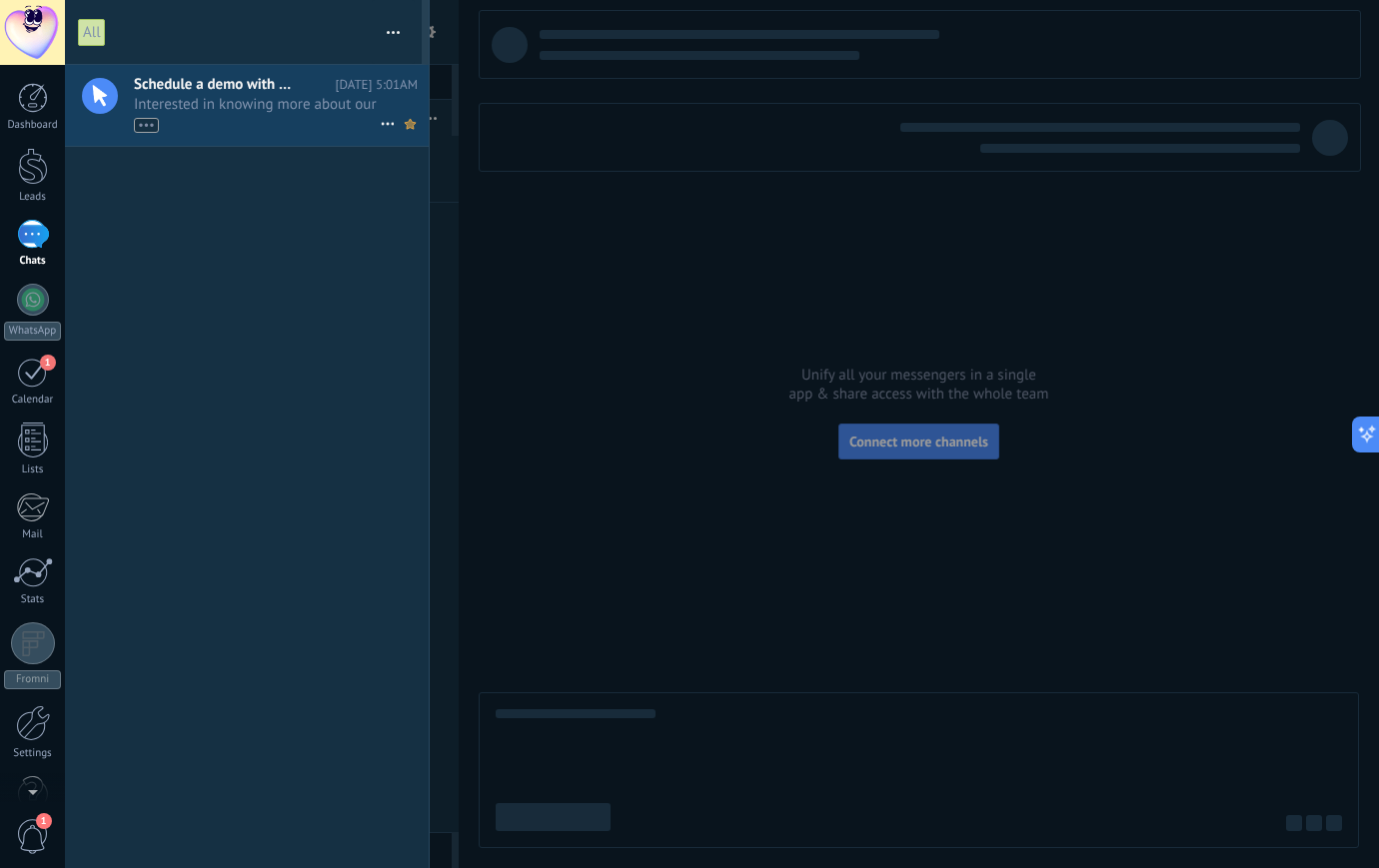 click 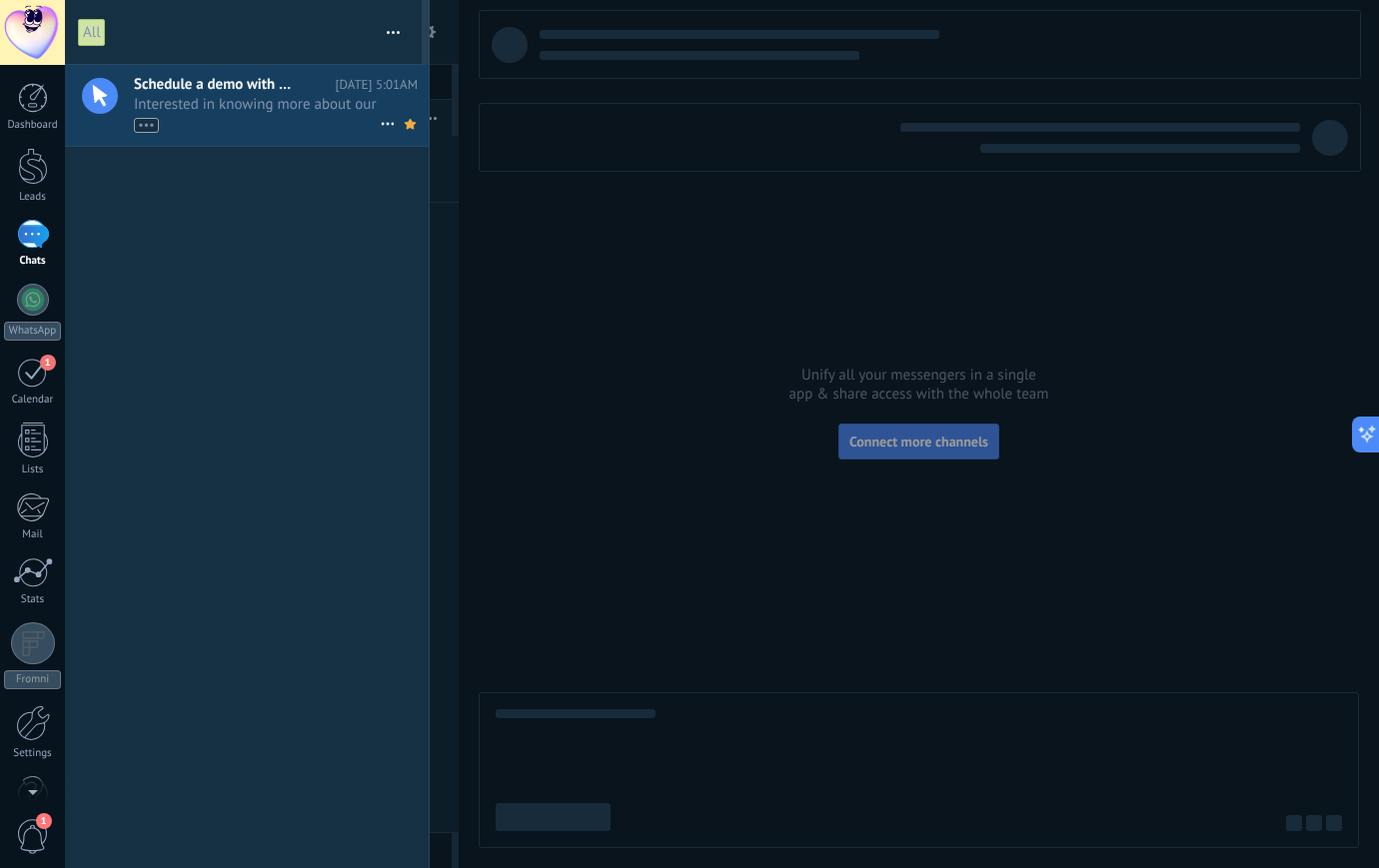 click 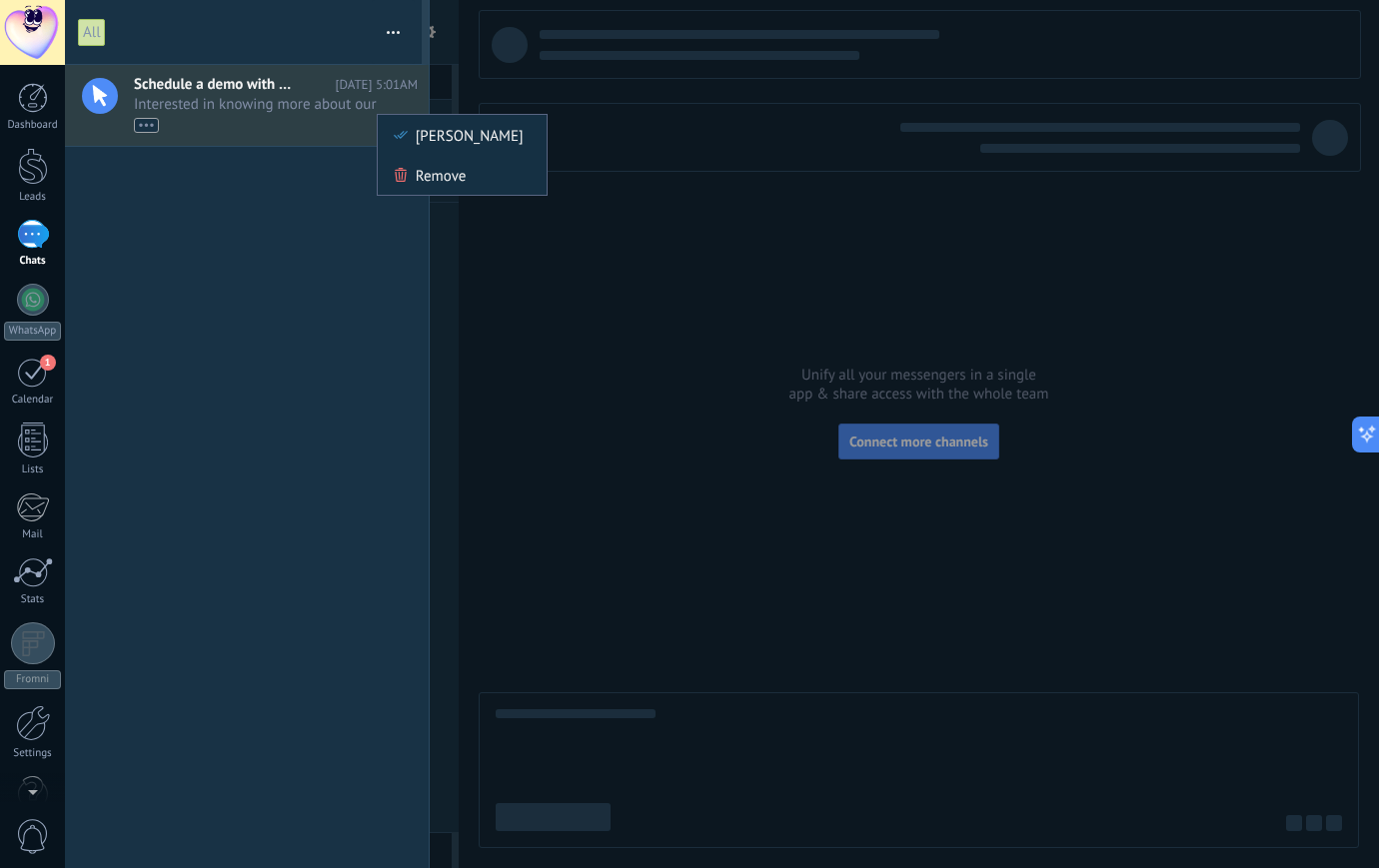 click at bounding box center (690, 434) 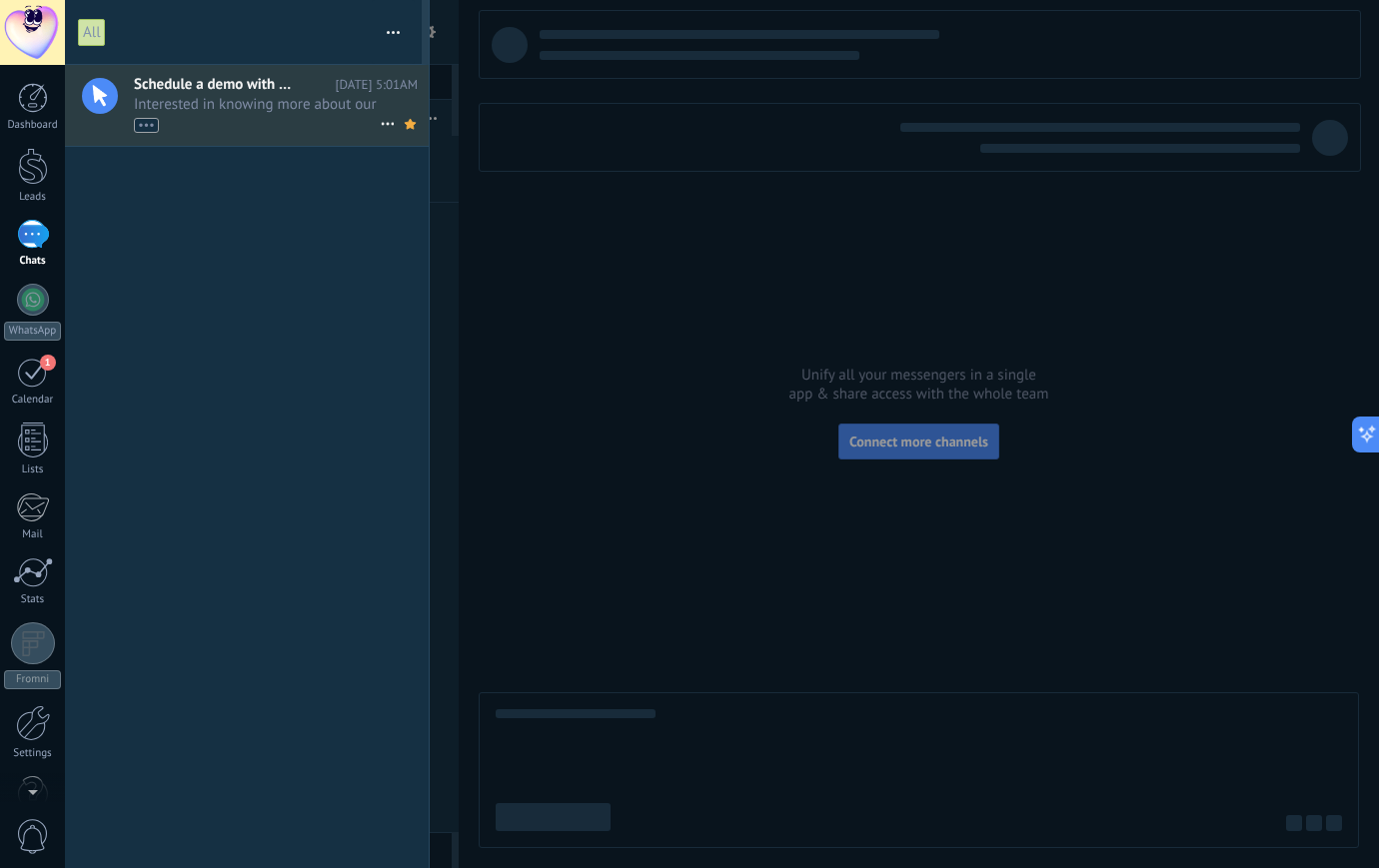click on "Schedule a demo with an expert!" at bounding box center [214, 84] 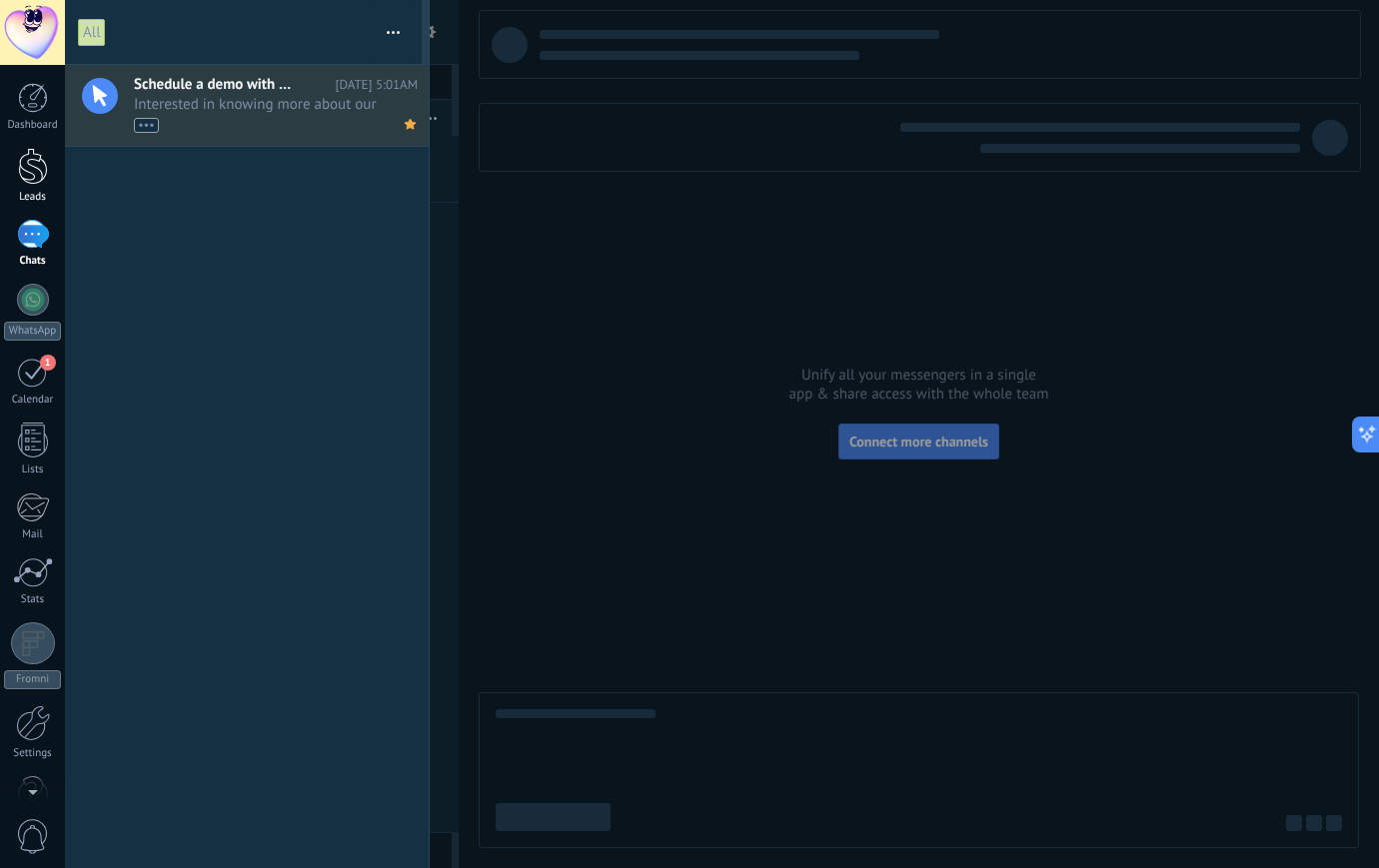 click at bounding box center (33, 166) 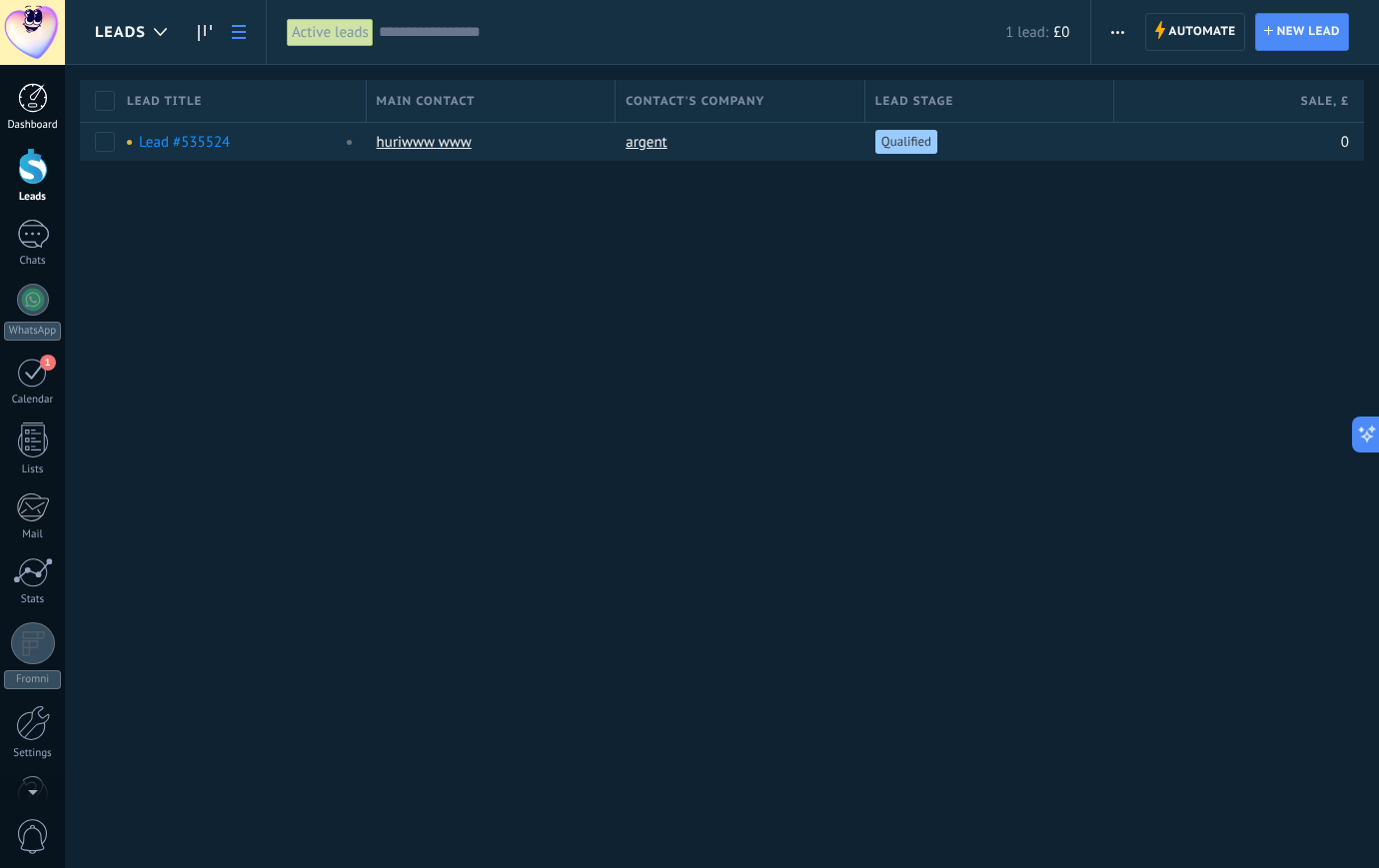 click at bounding box center (33, 98) 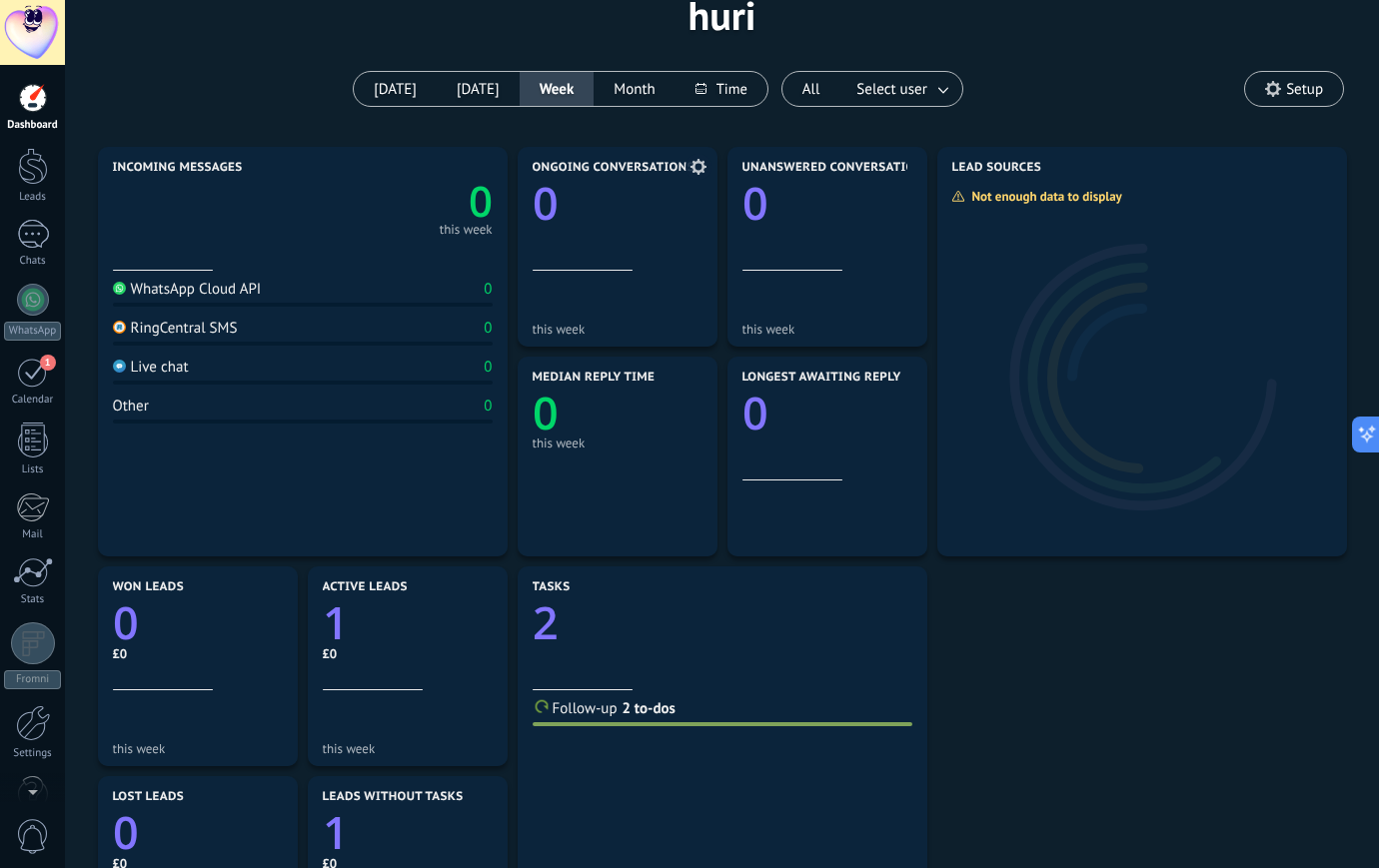 scroll, scrollTop: 114, scrollLeft: 0, axis: vertical 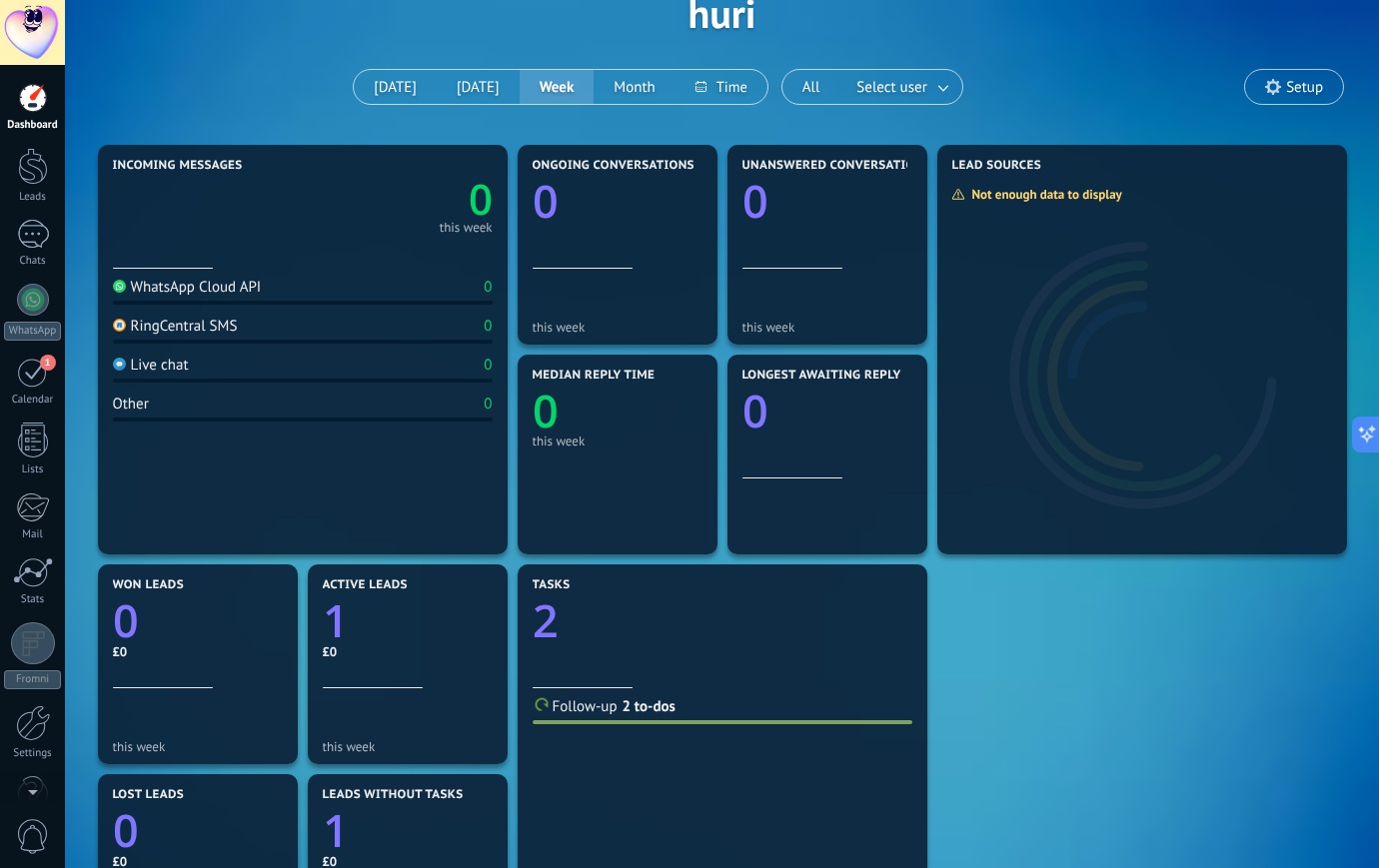 click on "RingCentral SMS" at bounding box center [175, 326] 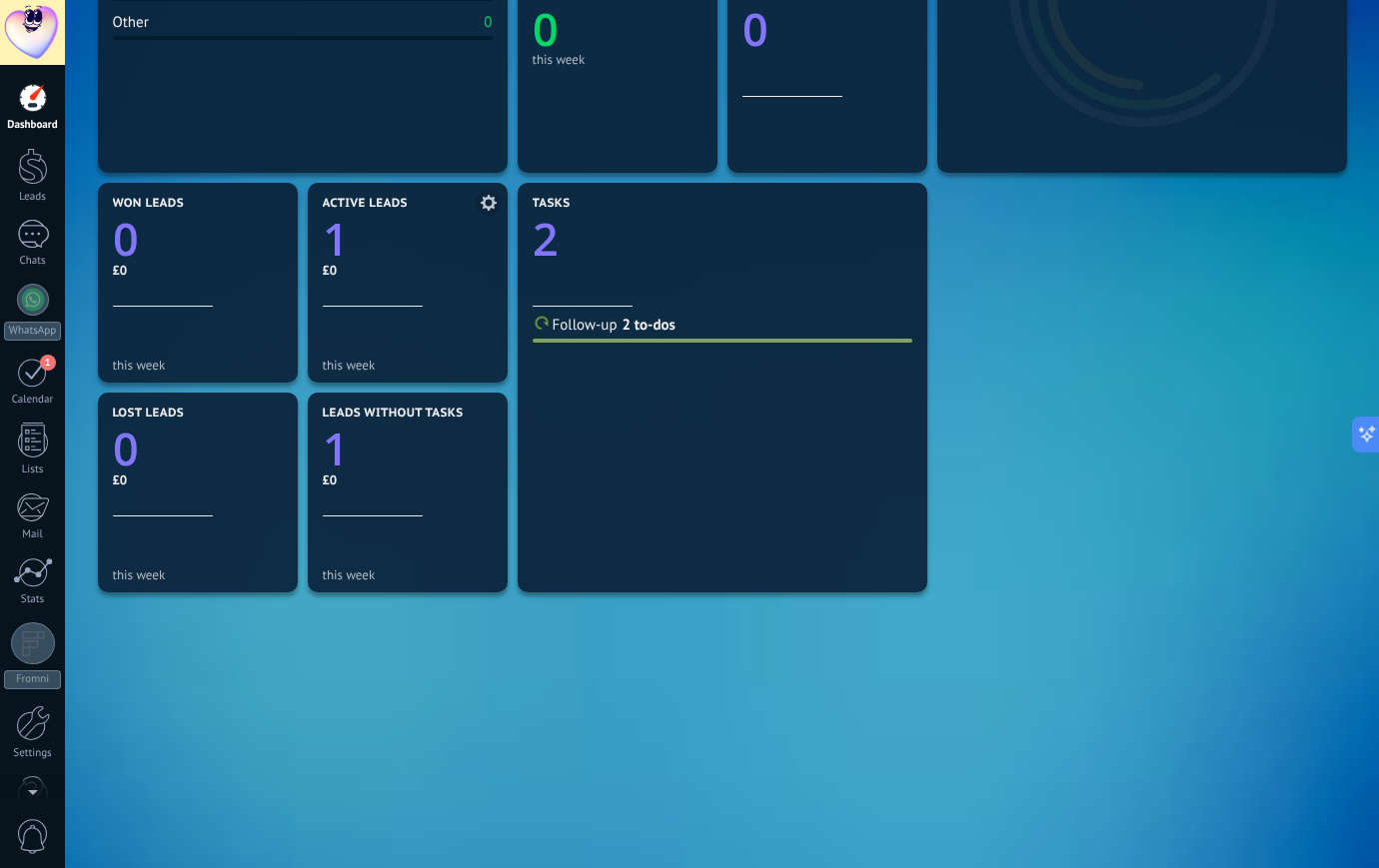 click 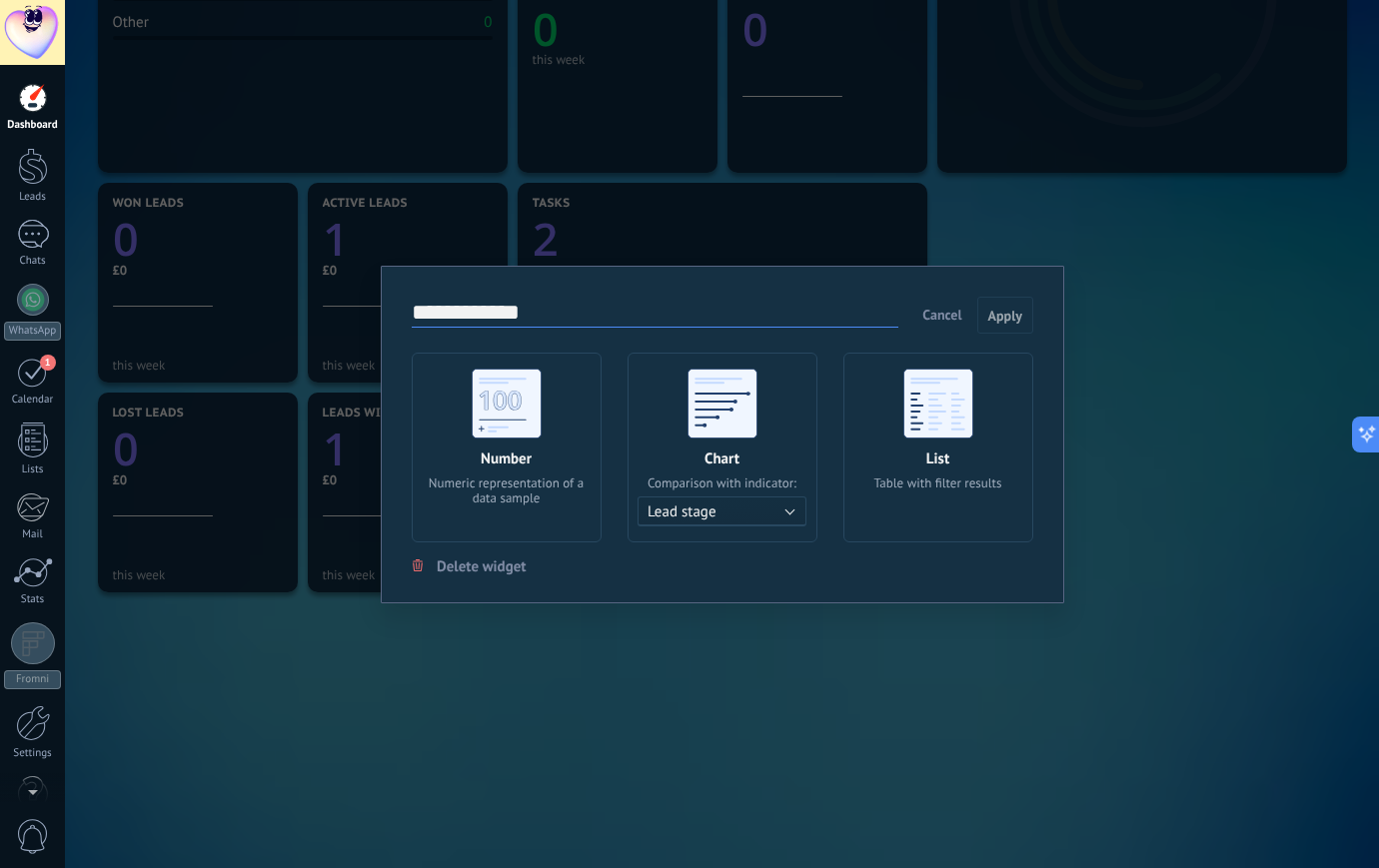 click on "**********" at bounding box center [721, 434] 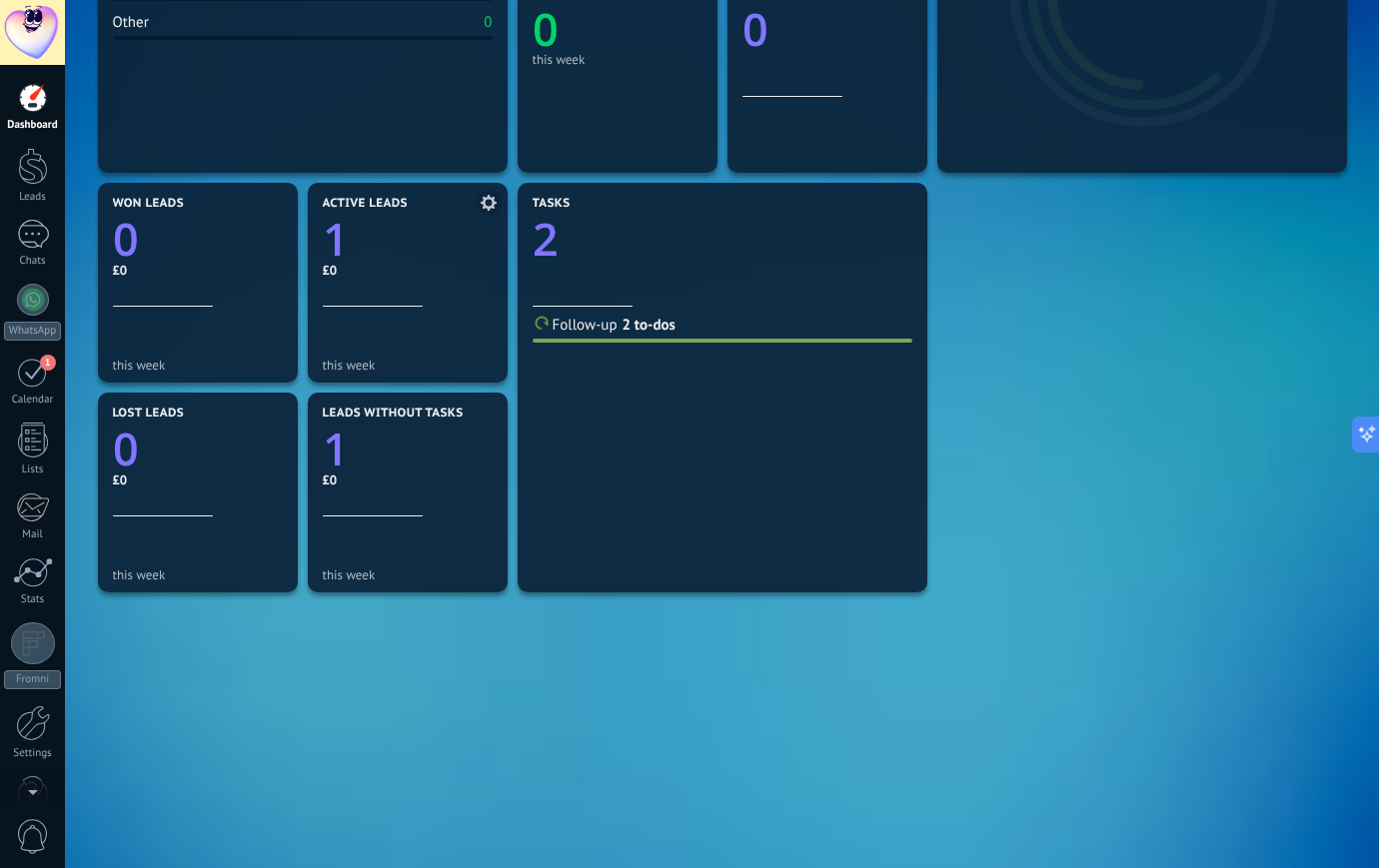 click on "1" 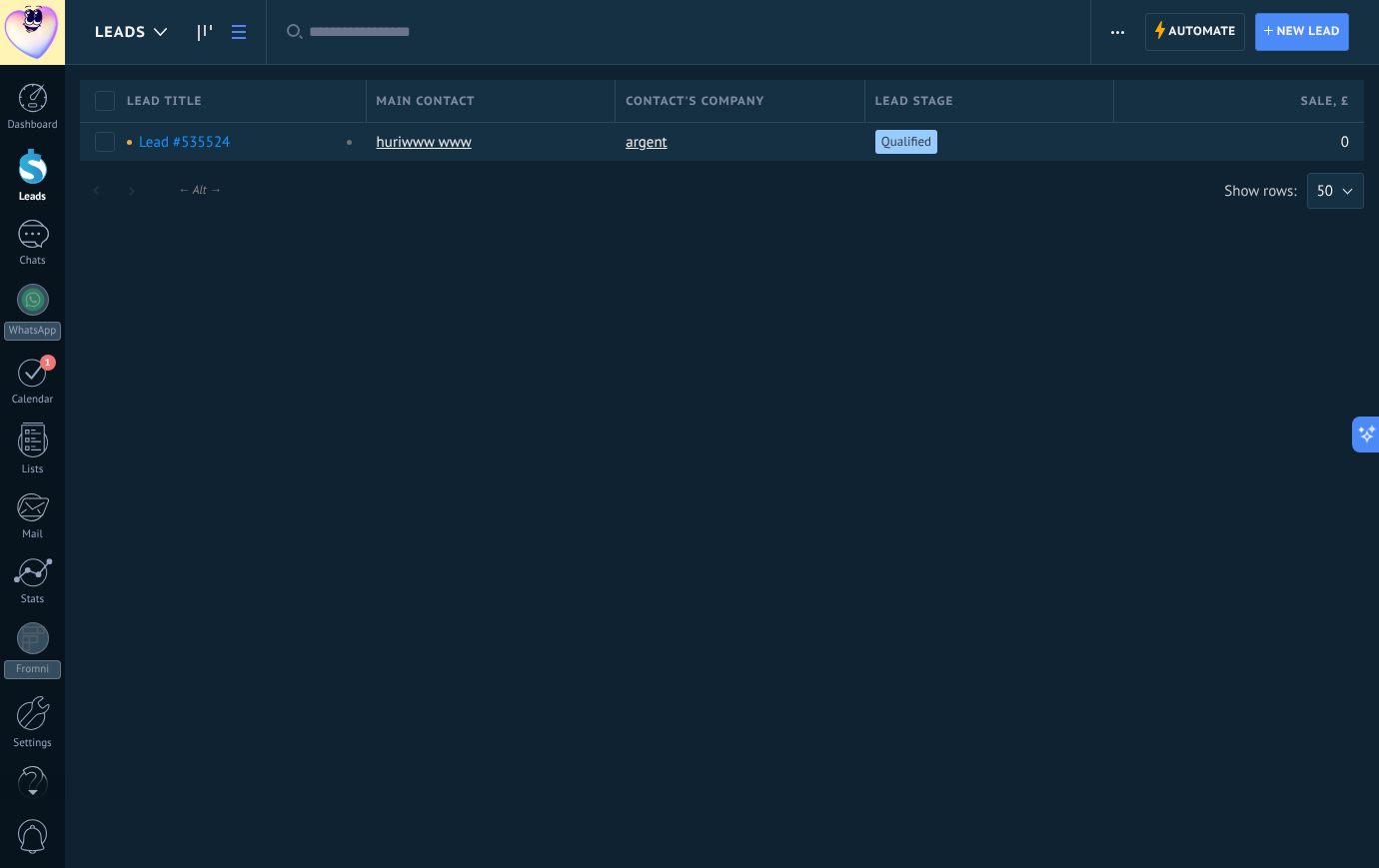 scroll, scrollTop: 0, scrollLeft: 0, axis: both 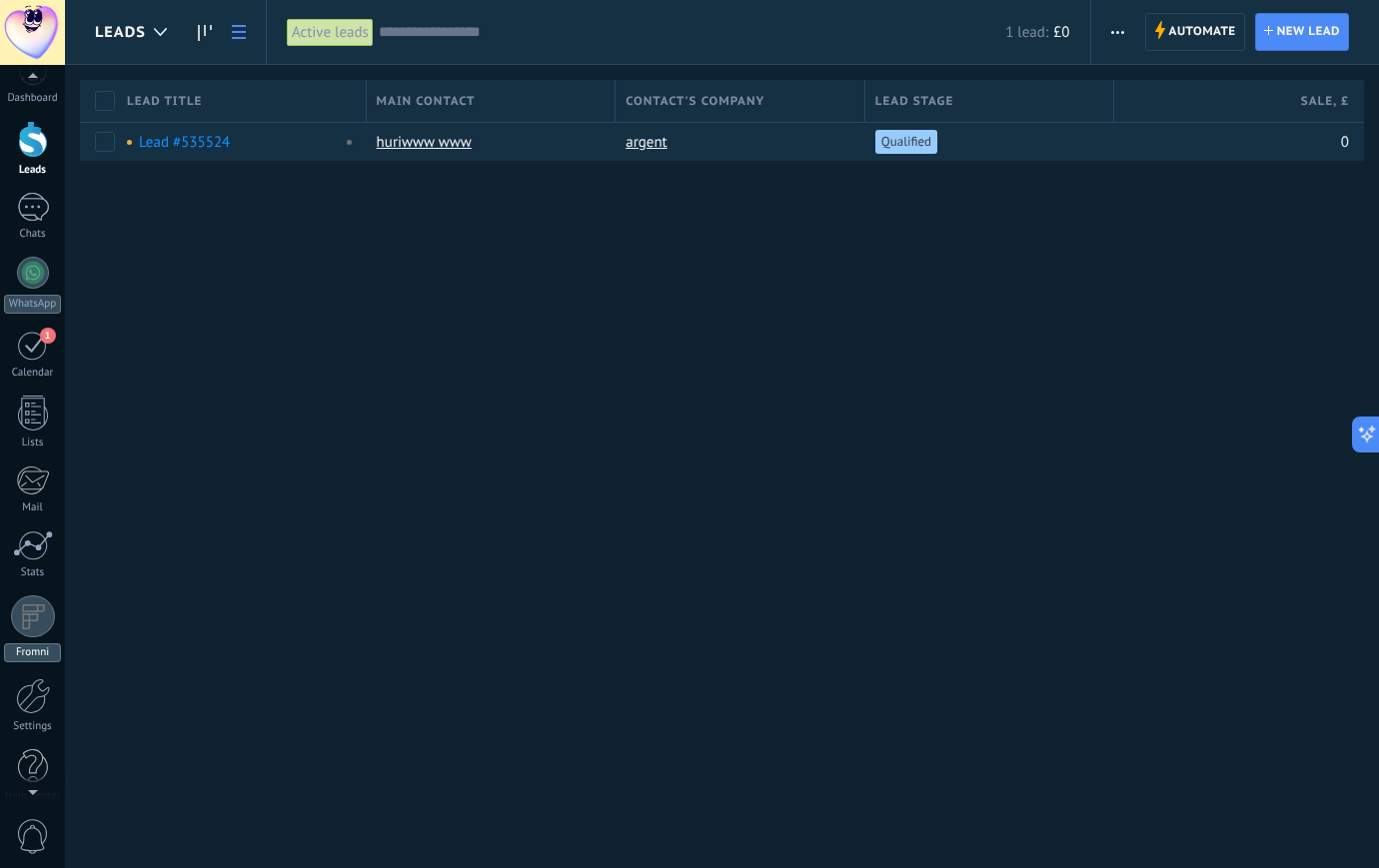 click at bounding box center [33, 616] 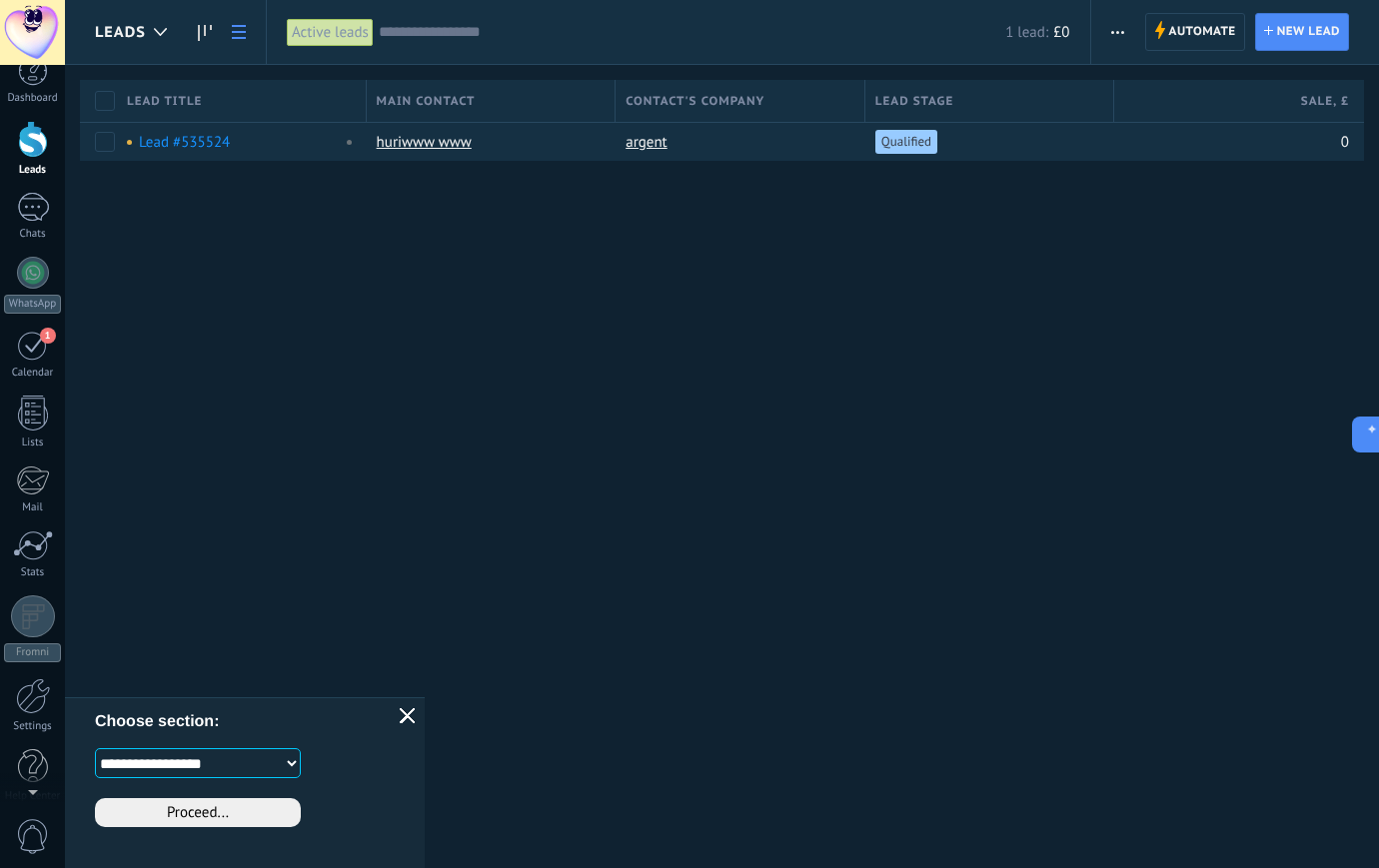 scroll, scrollTop: 0, scrollLeft: 0, axis: both 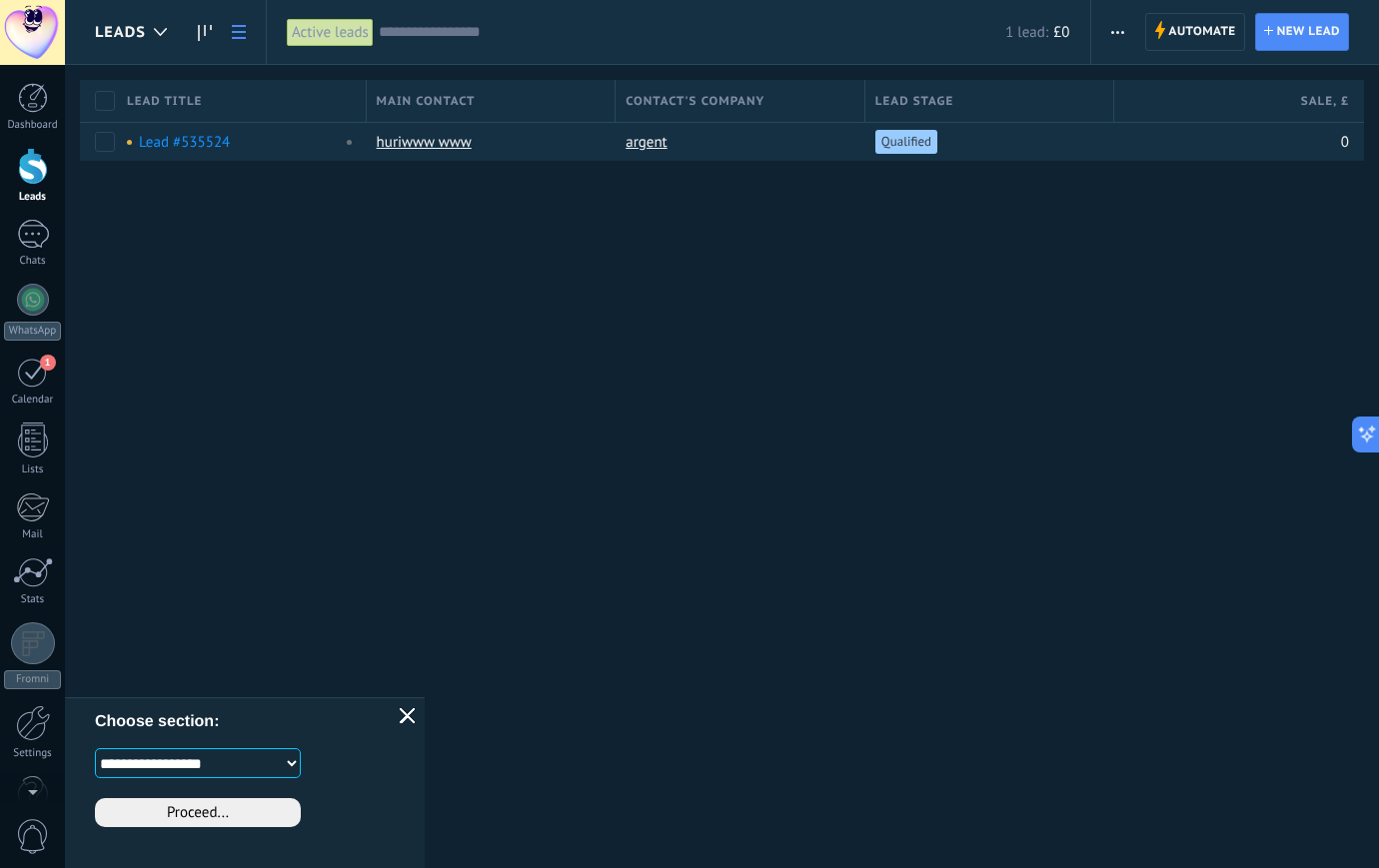 click on "**********" at bounding box center (245, 782) 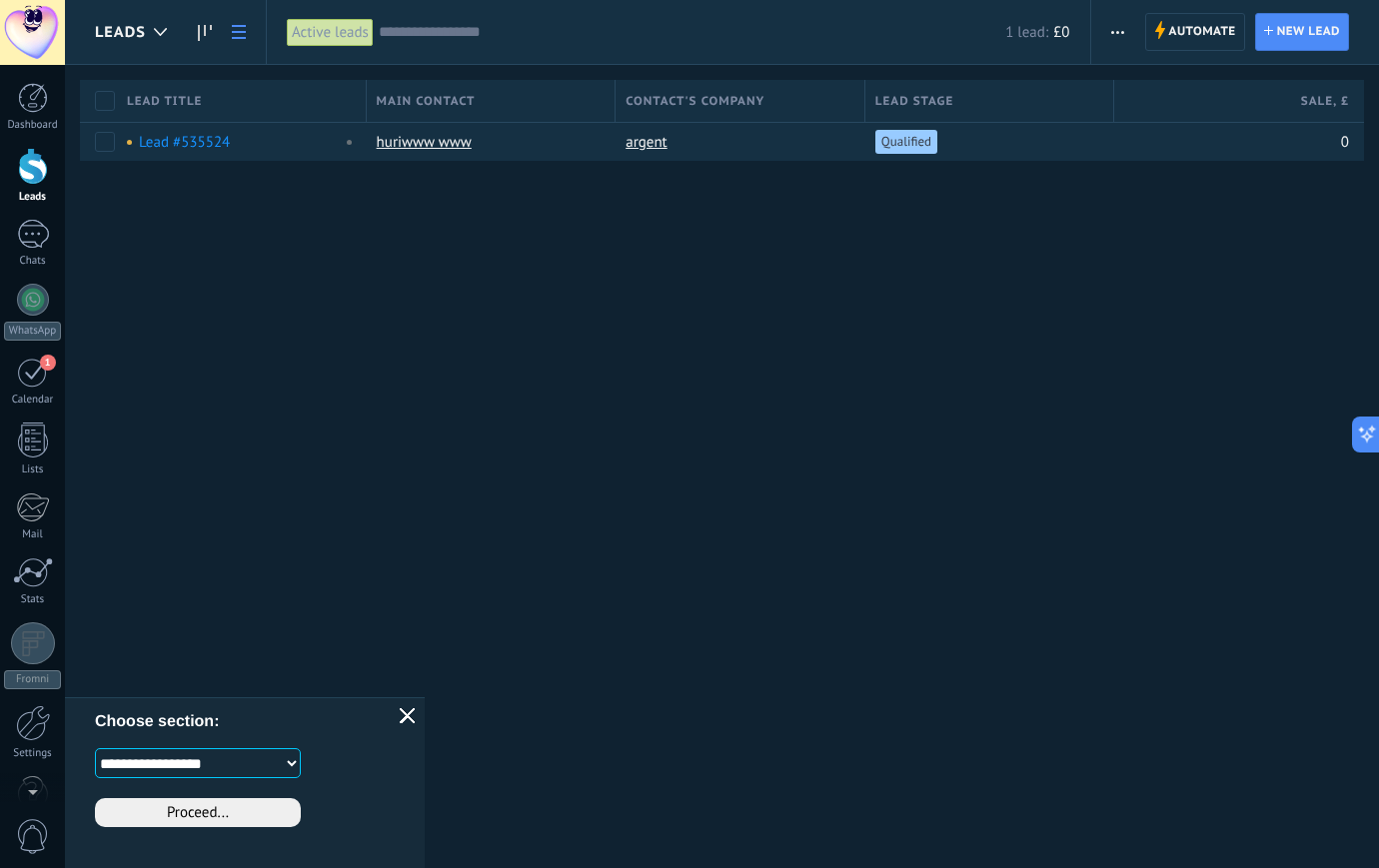click on "Proceed..." at bounding box center [198, 812] 